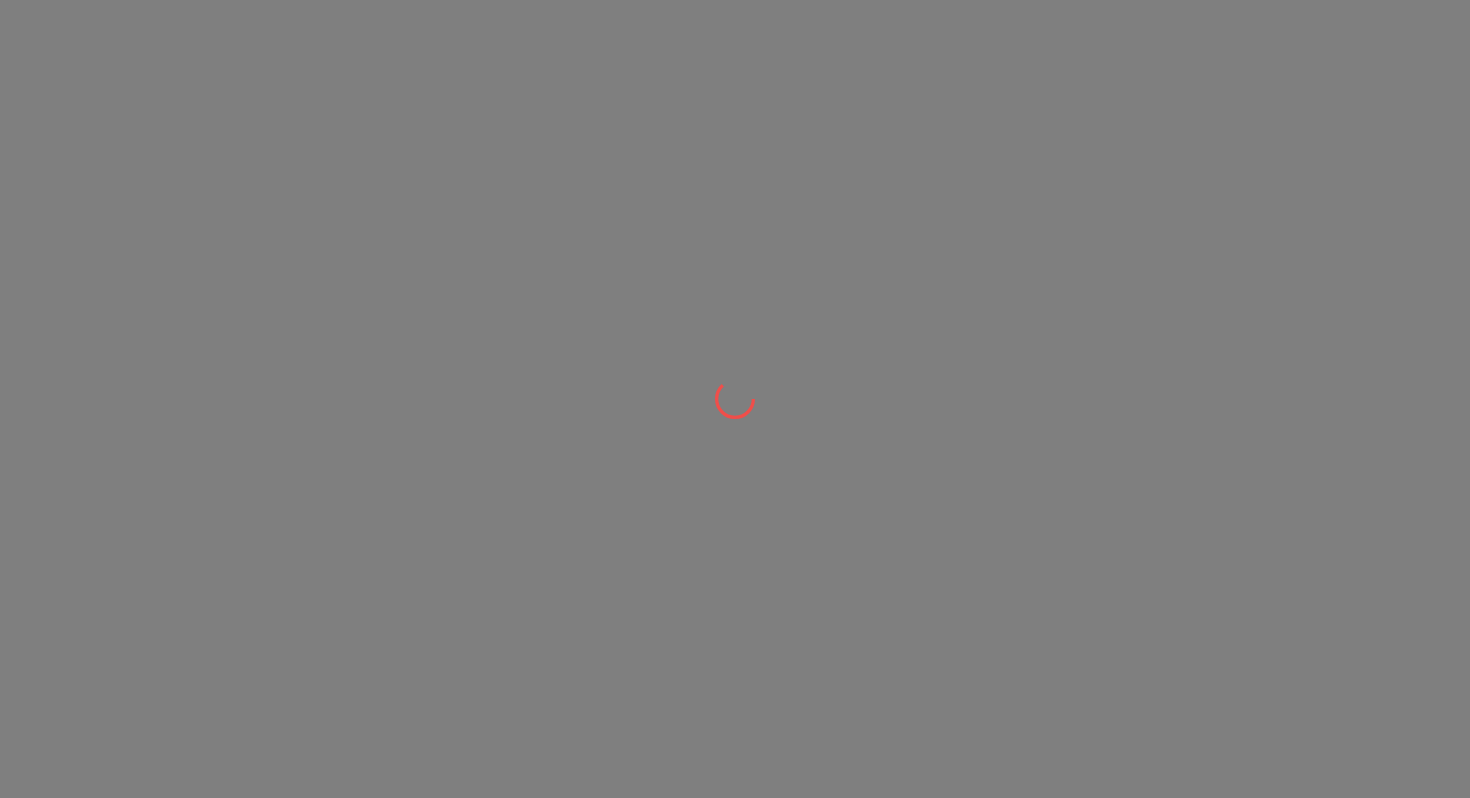scroll, scrollTop: 0, scrollLeft: 0, axis: both 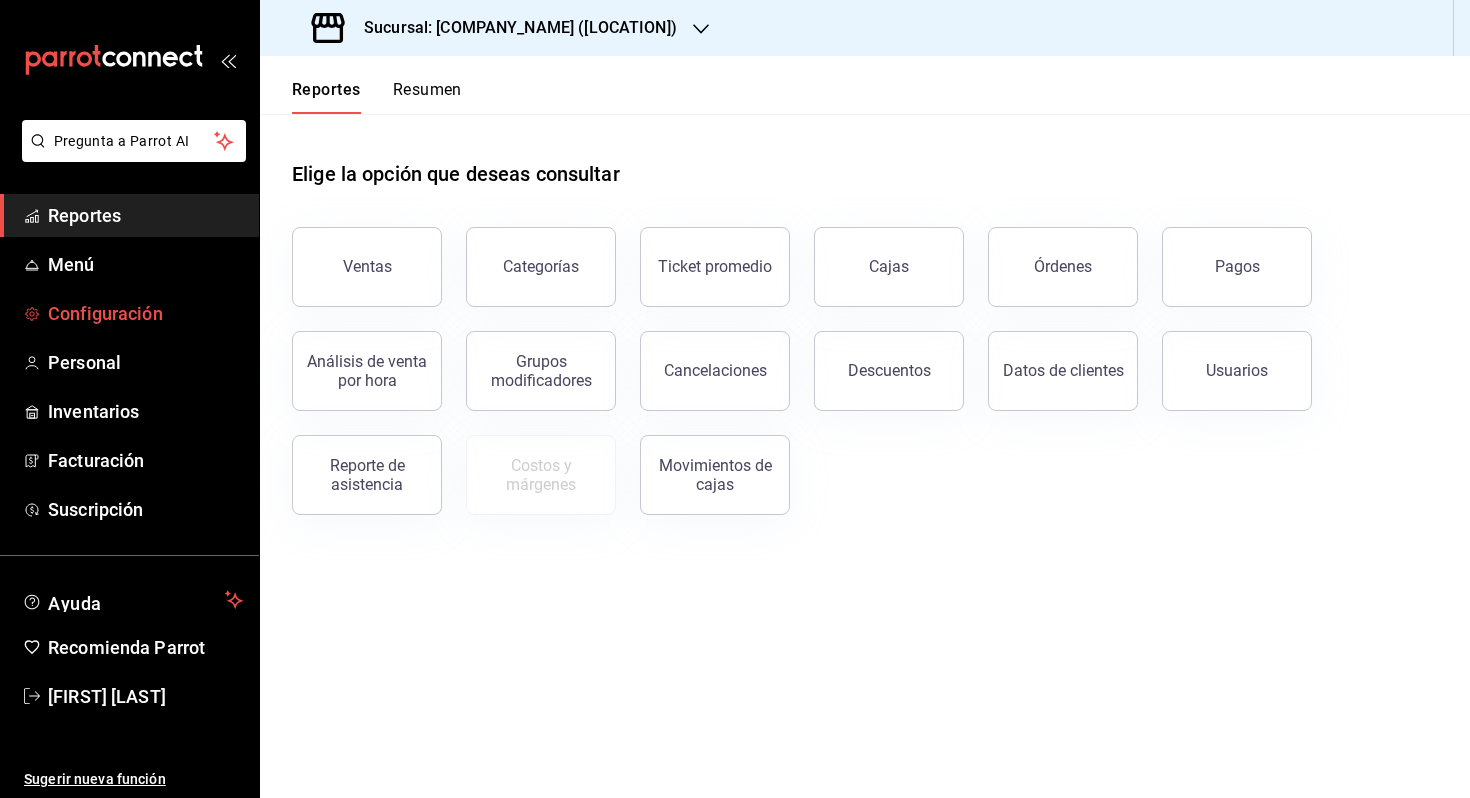 click on "Configuración" at bounding box center (129, 313) 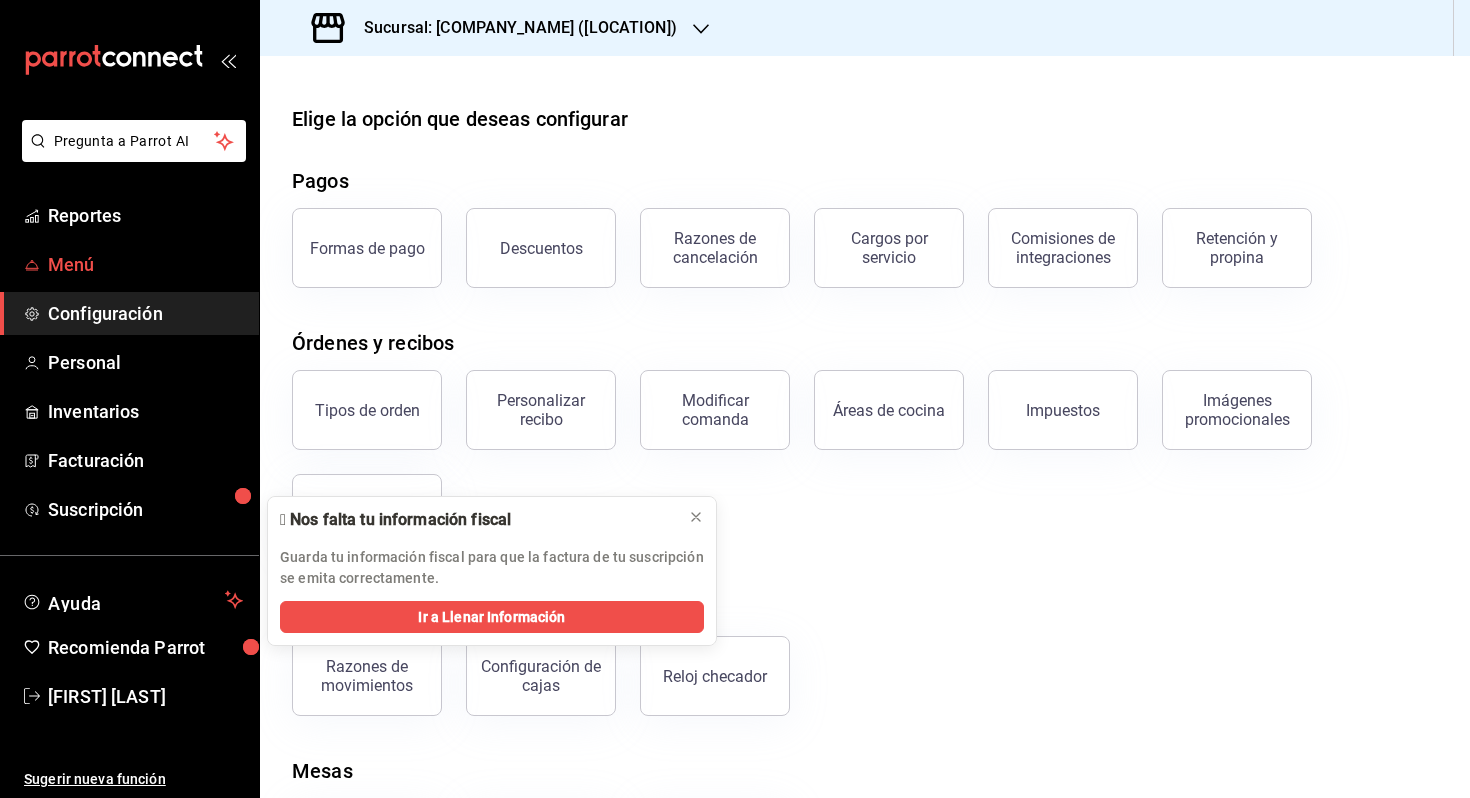 click on "Menú" at bounding box center (145, 264) 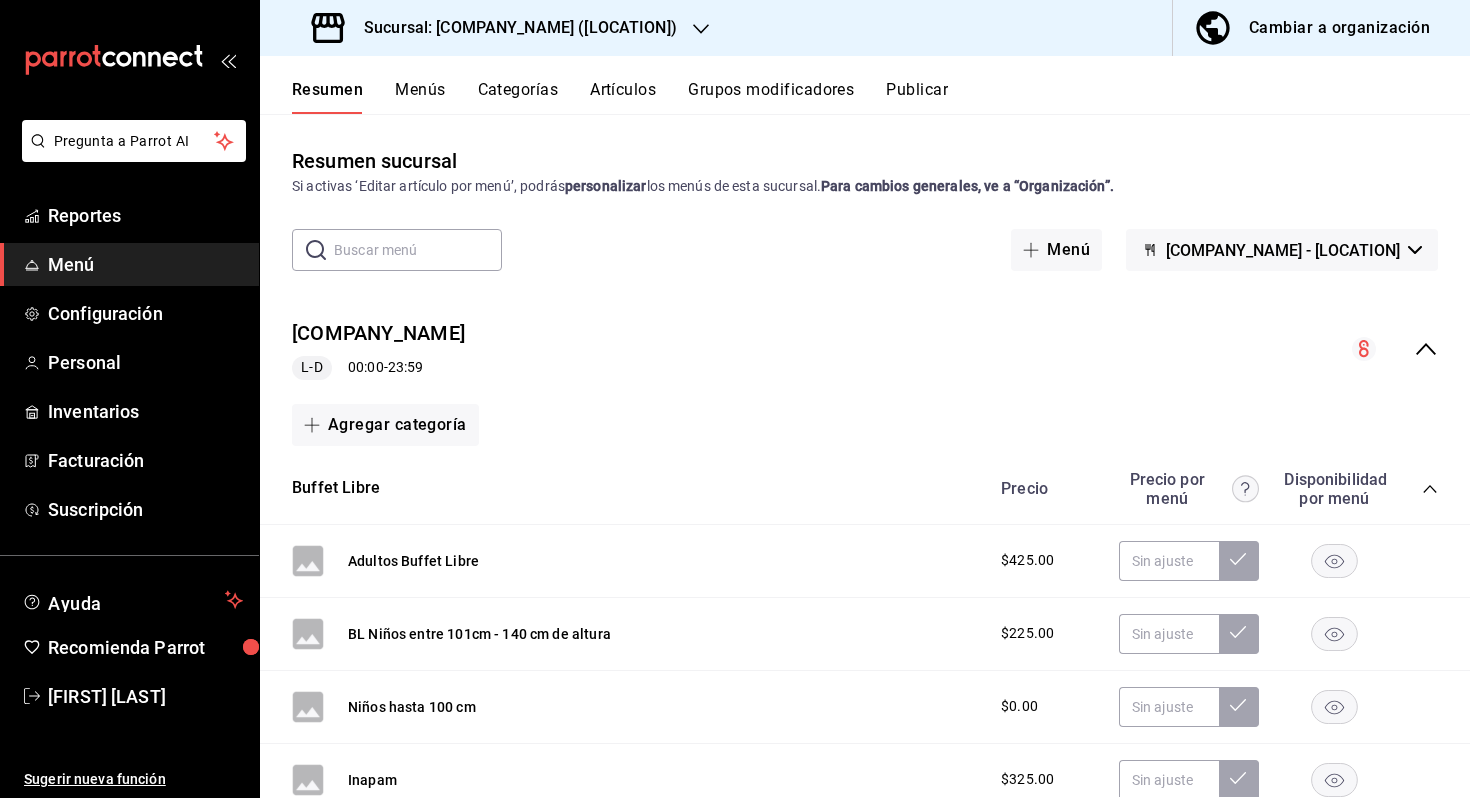 click on "Menús" at bounding box center [420, 97] 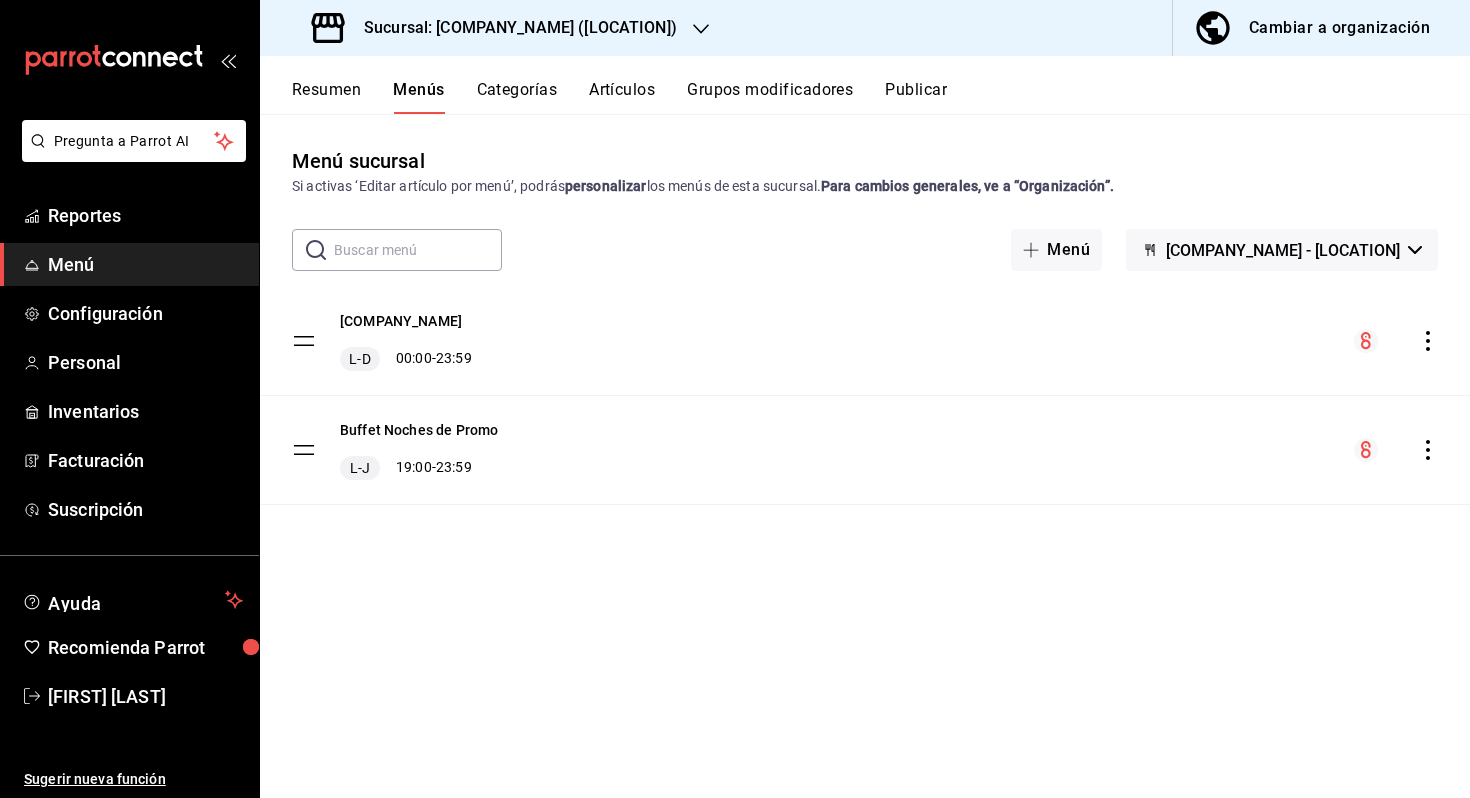 click on "Categorías" at bounding box center (517, 97) 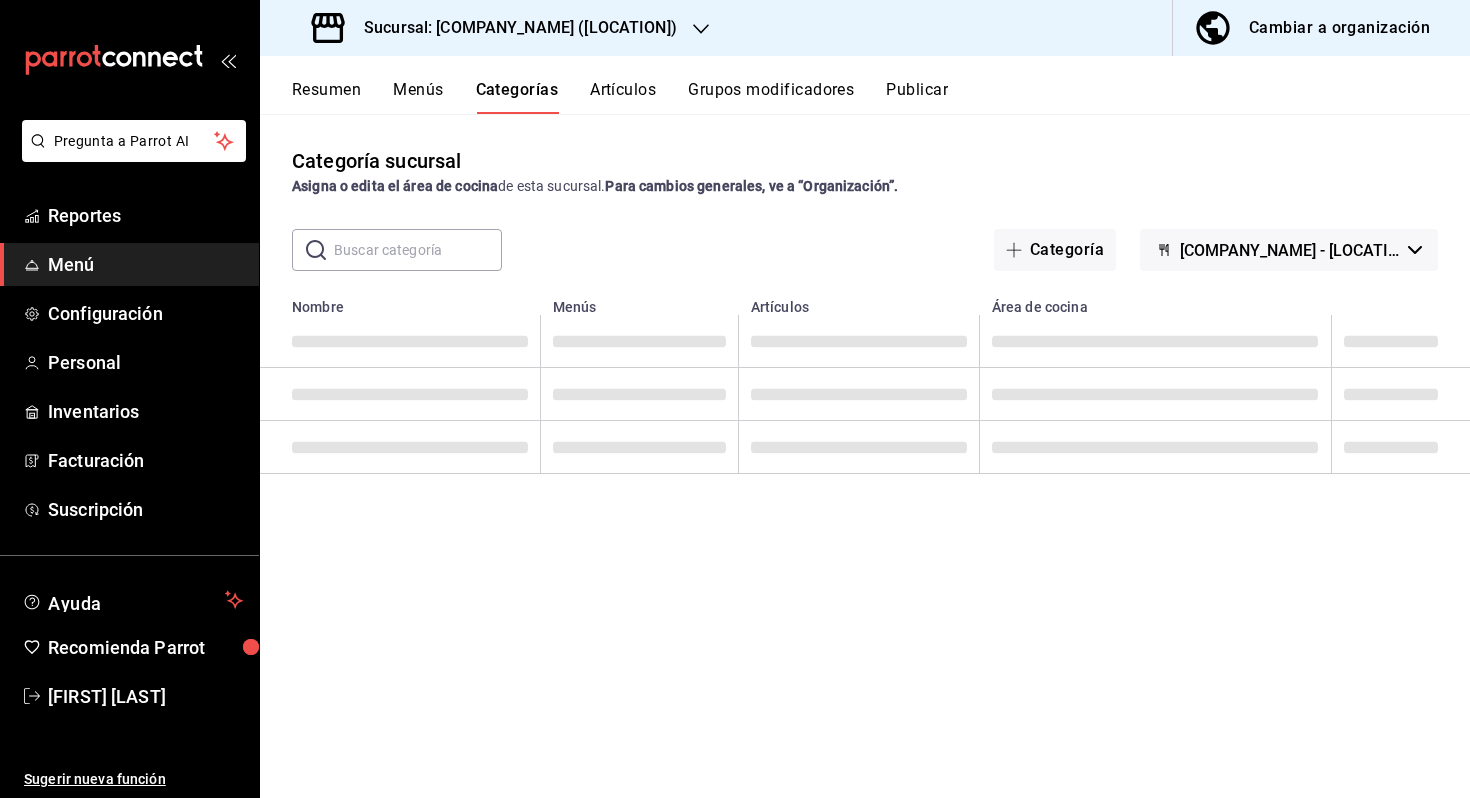 click at bounding box center (418, 250) 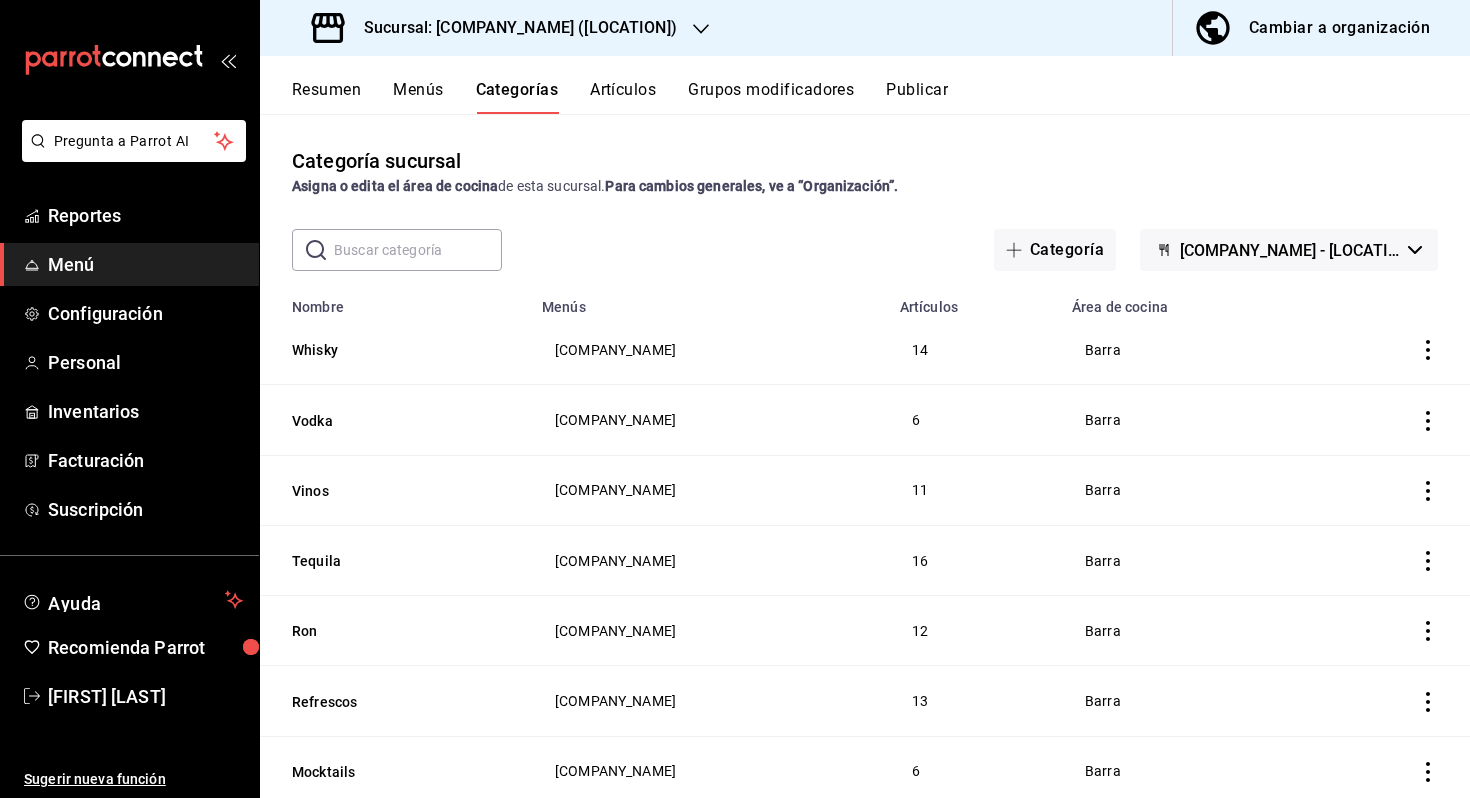 click on "Artículos" at bounding box center (623, 97) 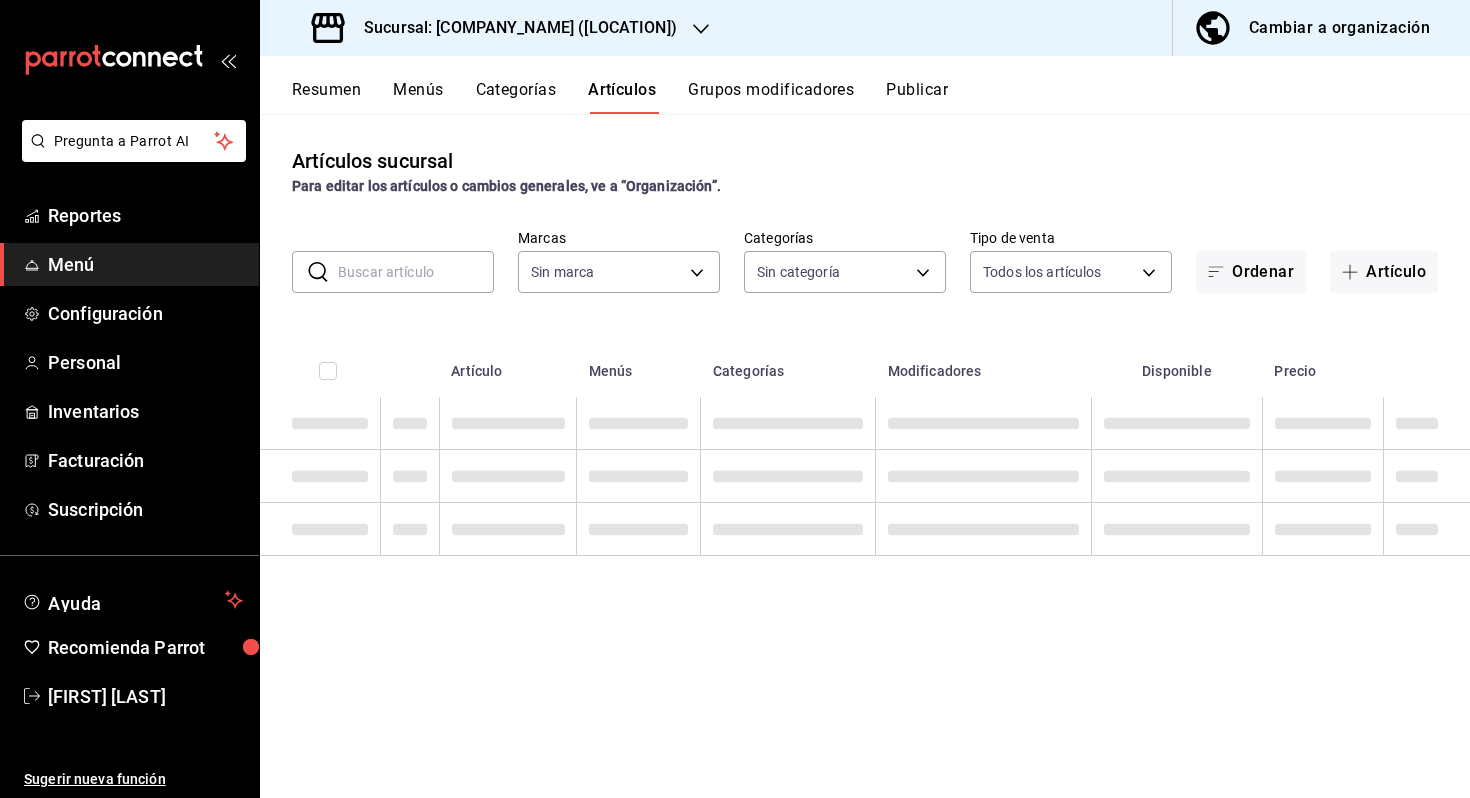 type on "[UUID]" 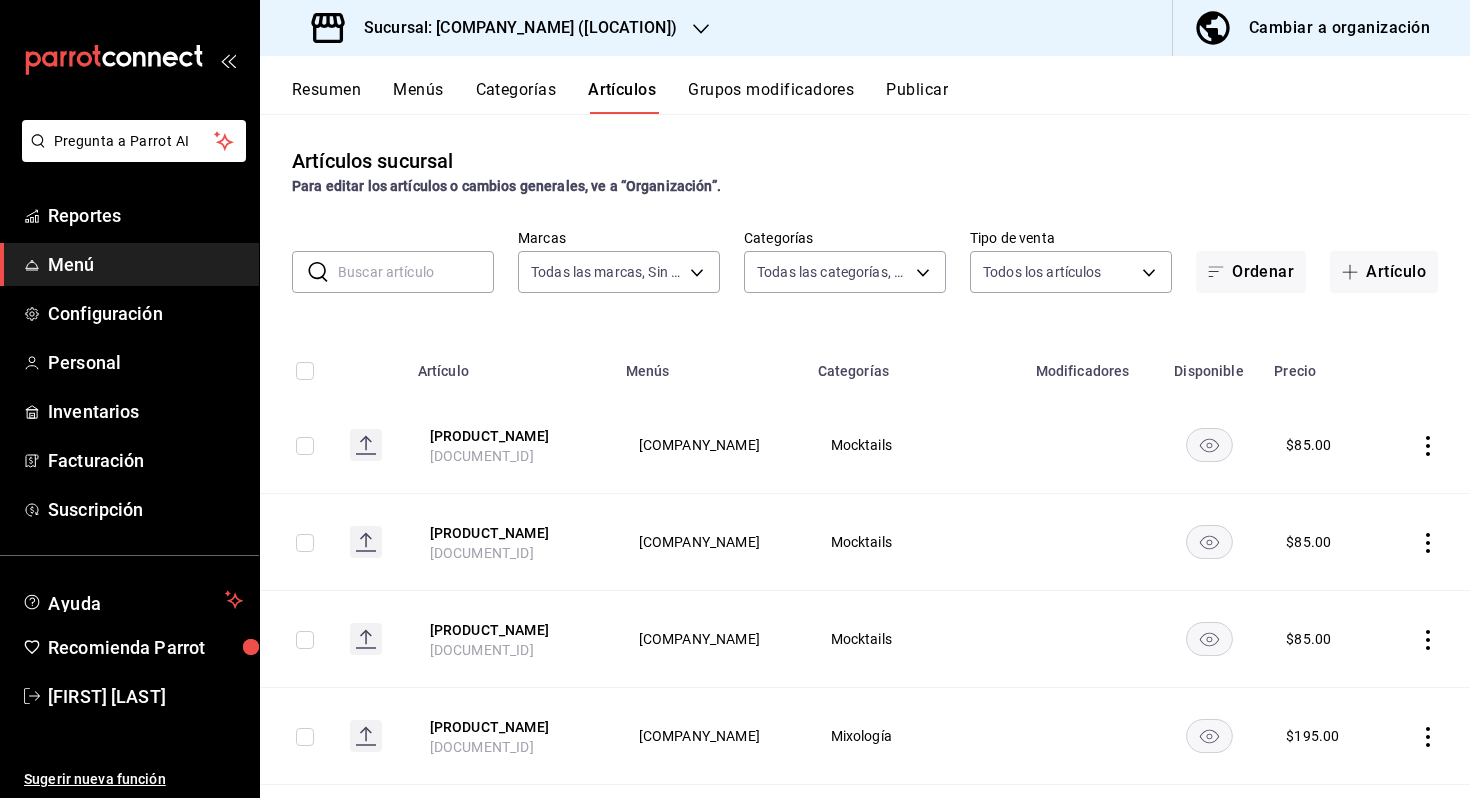 type on "[UUID],[UUID],[UUID],[UUID],[UUID],[UUID],[UUID],[UUID],[UUID],[UUID],[UUID],[UUID],[UUID],[UUID],[UUID],[UUID],[UUID],[UUID],[UUID],[UUID],[UUID],[UUID]" 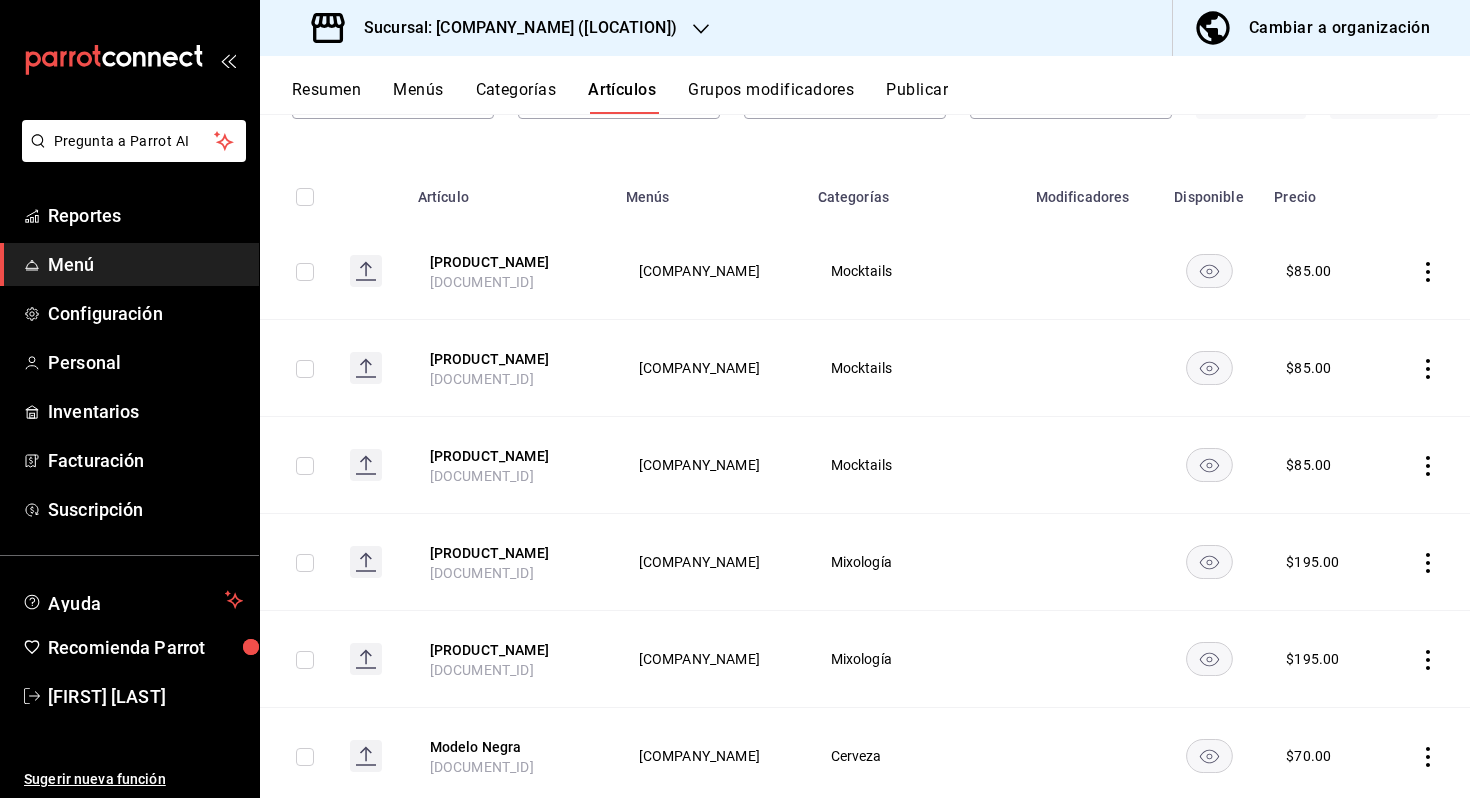 scroll, scrollTop: 0, scrollLeft: 0, axis: both 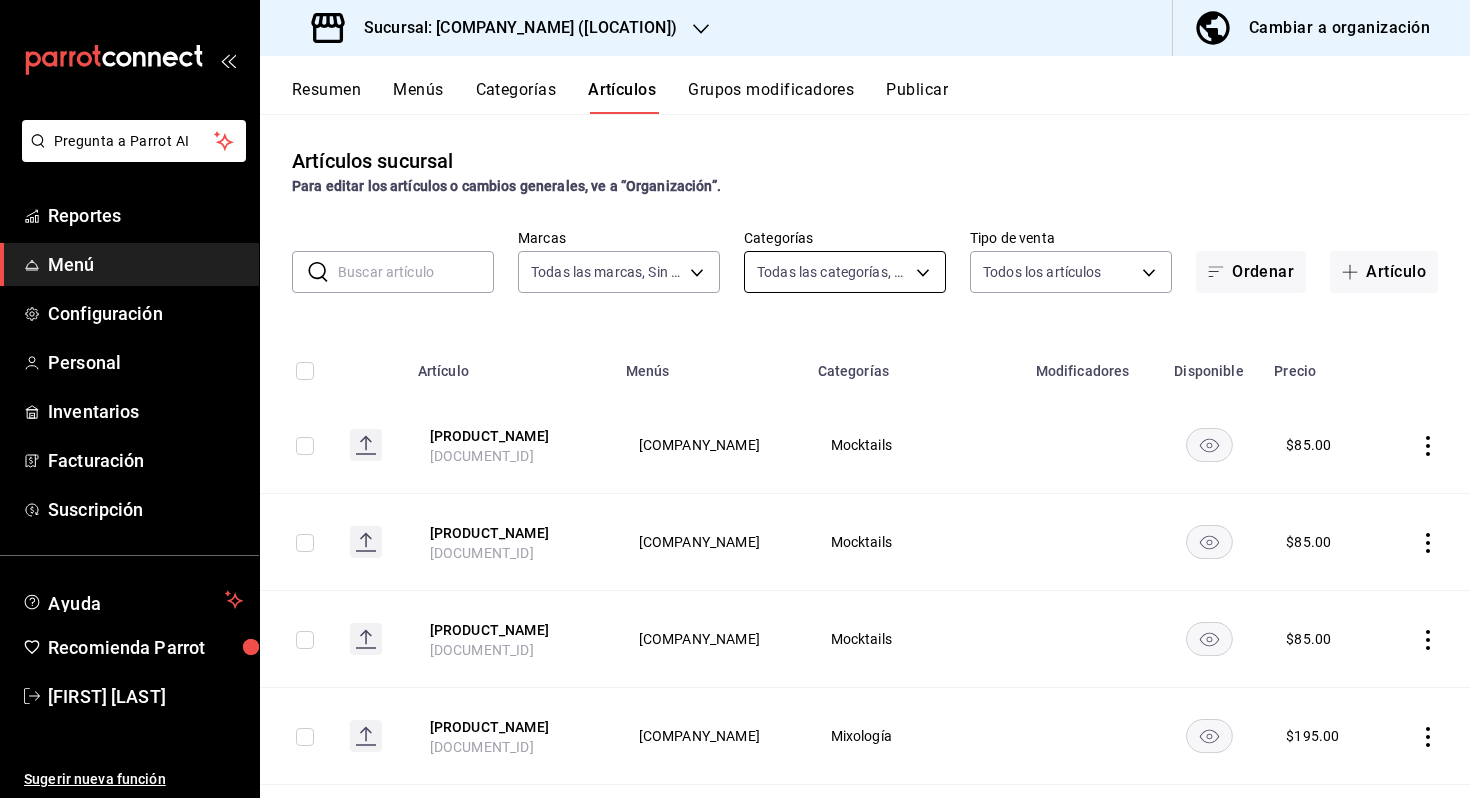 click on "[DOCUMENT_ID] City Wok Mocktails $ 85.00 [DOCUMENT_ID] City Wok Mocktails $ 85.00 [DOCUMENT_ID] City Wok Mocktails $ 85.00 [DOCUMENT_ID] City Wok Mixología $ 195.00 [DOCUMENT_ID] City Wok Mixología $ 195.00 [DOCUMENT_ID] City Wok Cerveza $ 70.00 [DOCUMENT_ID] $ $ $" at bounding box center [735, 399] 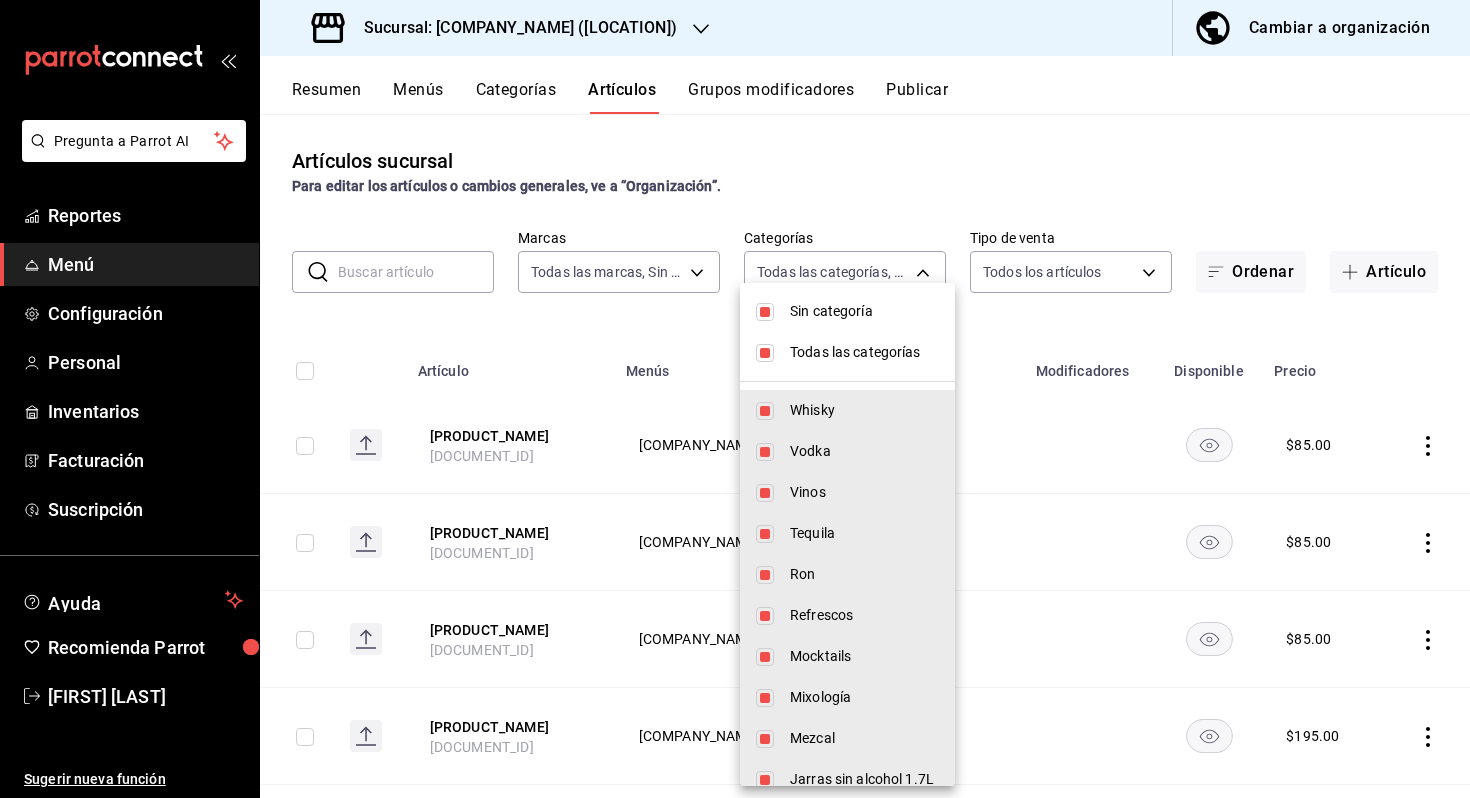 click on "Sin categoría" at bounding box center [864, 311] 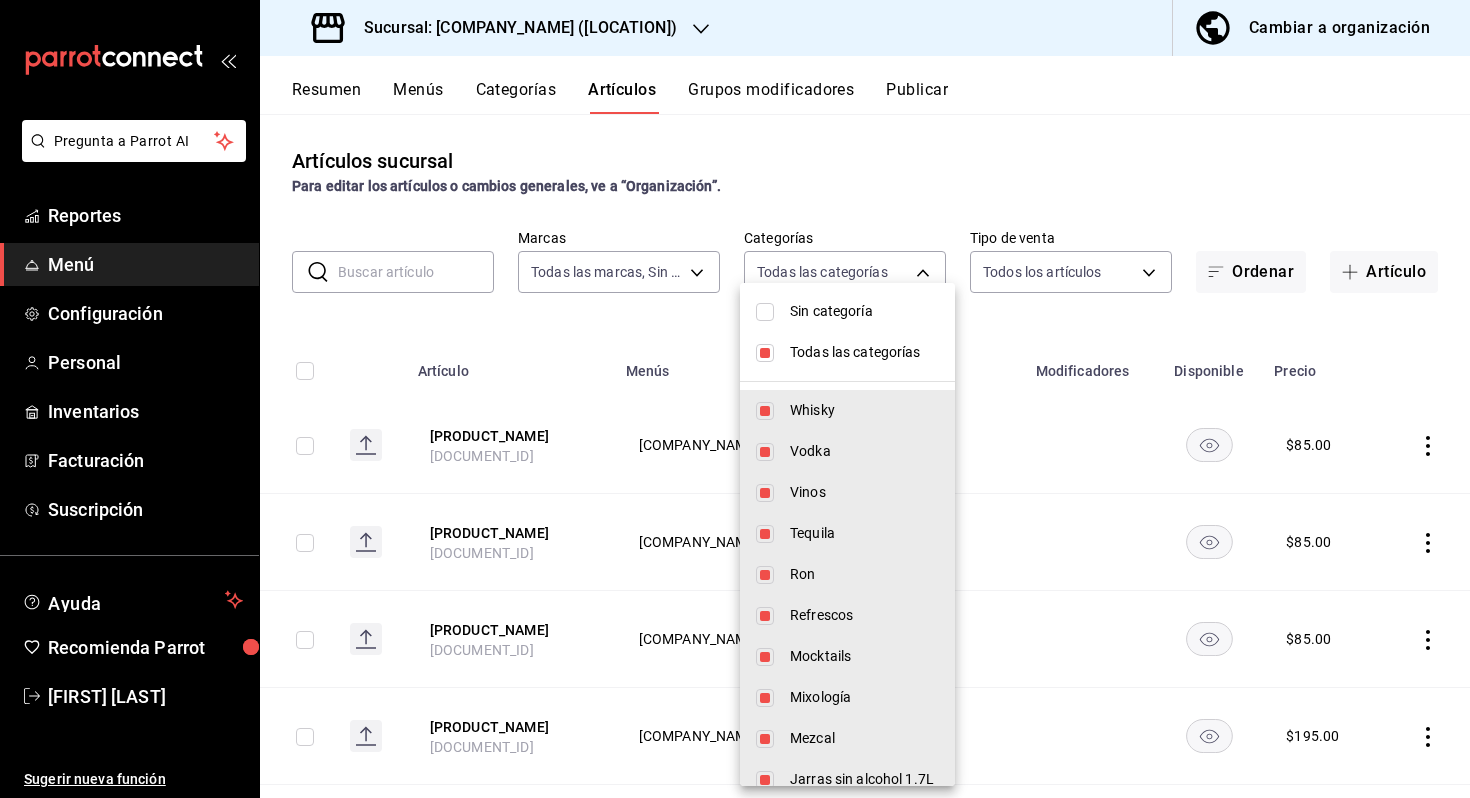click on "Todas las categorías" at bounding box center (864, 352) 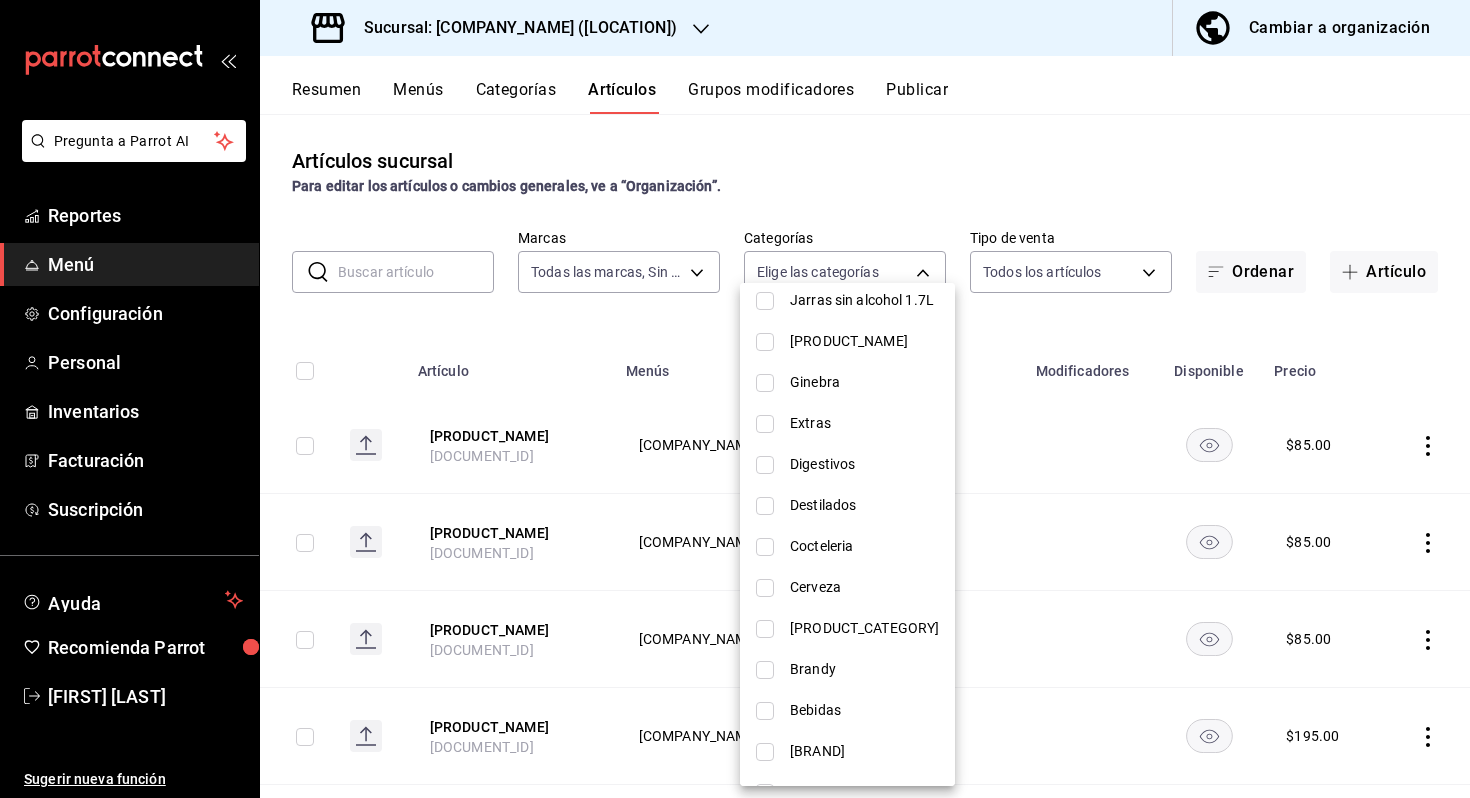 scroll, scrollTop: 483, scrollLeft: 0, axis: vertical 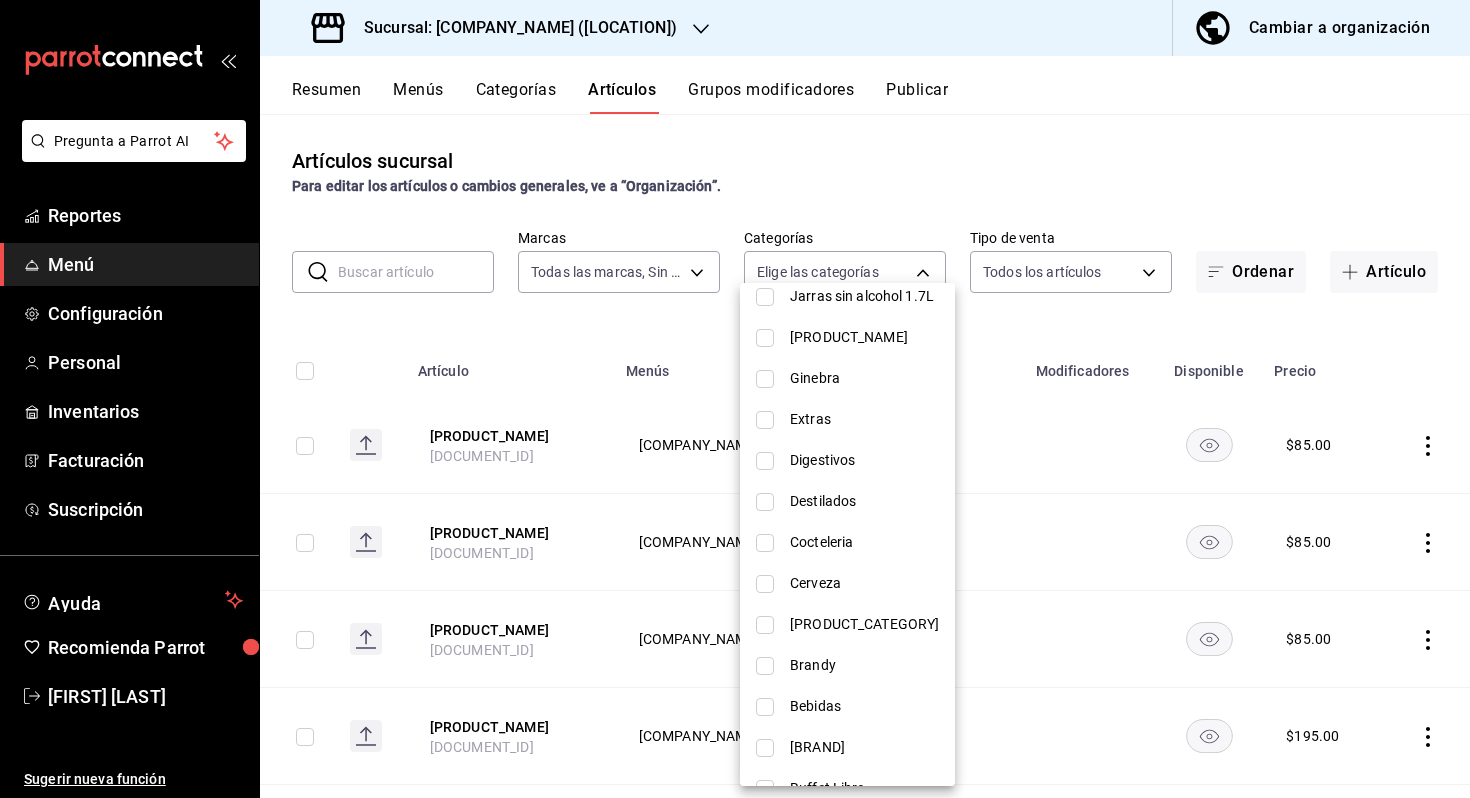 click on "Cocteleria" at bounding box center [864, 542] 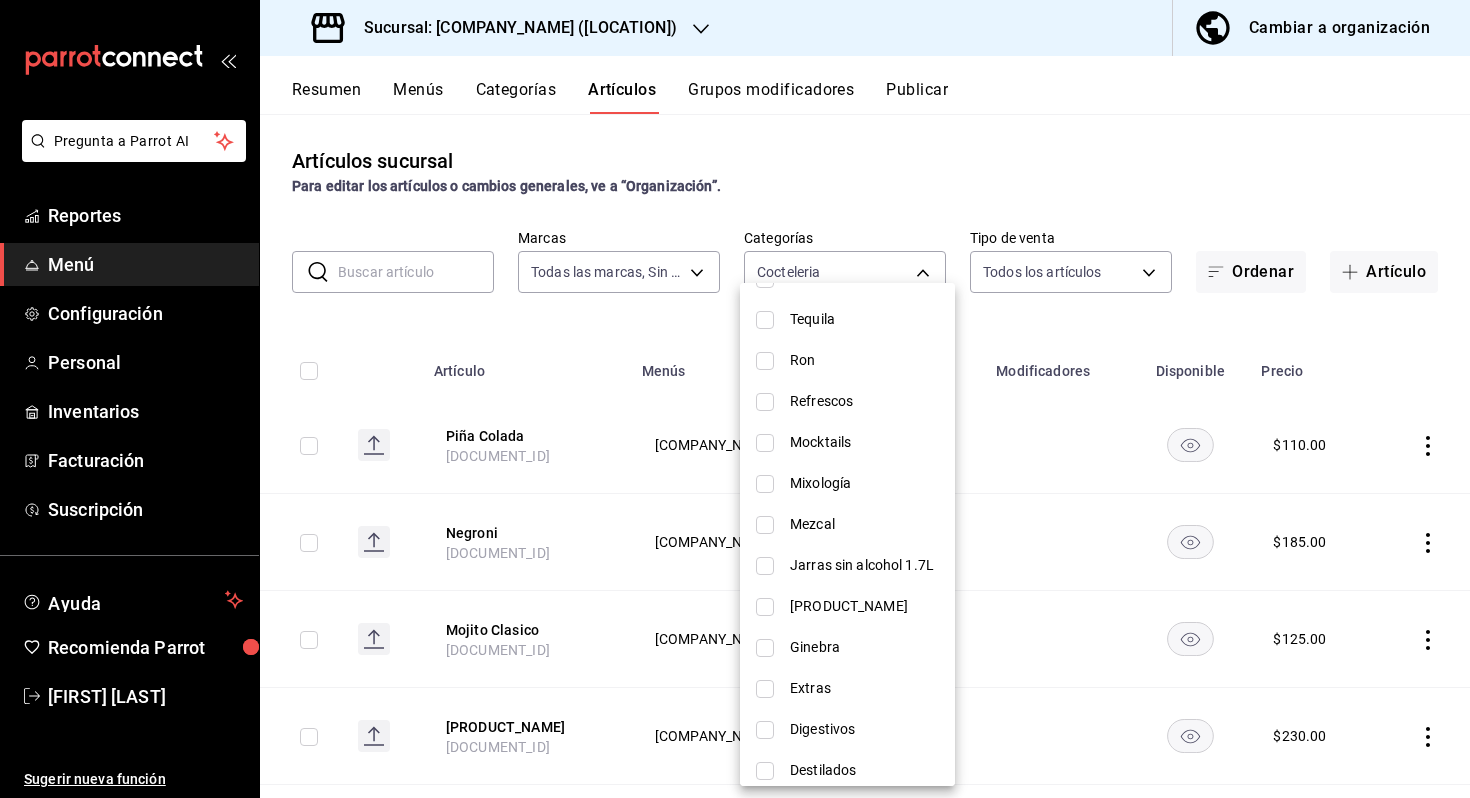 scroll, scrollTop: 201, scrollLeft: 0, axis: vertical 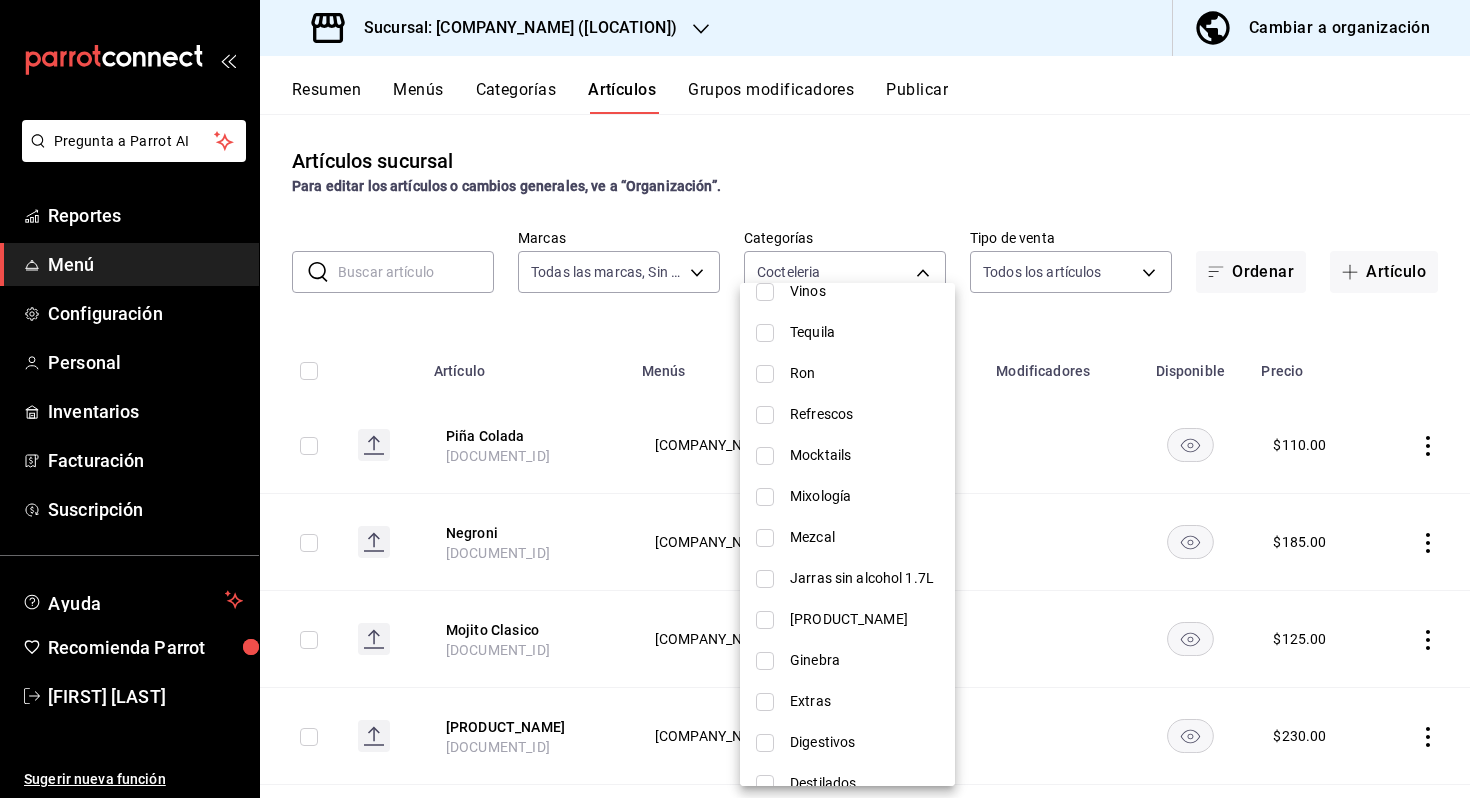 click on "Mixología" at bounding box center (864, 496) 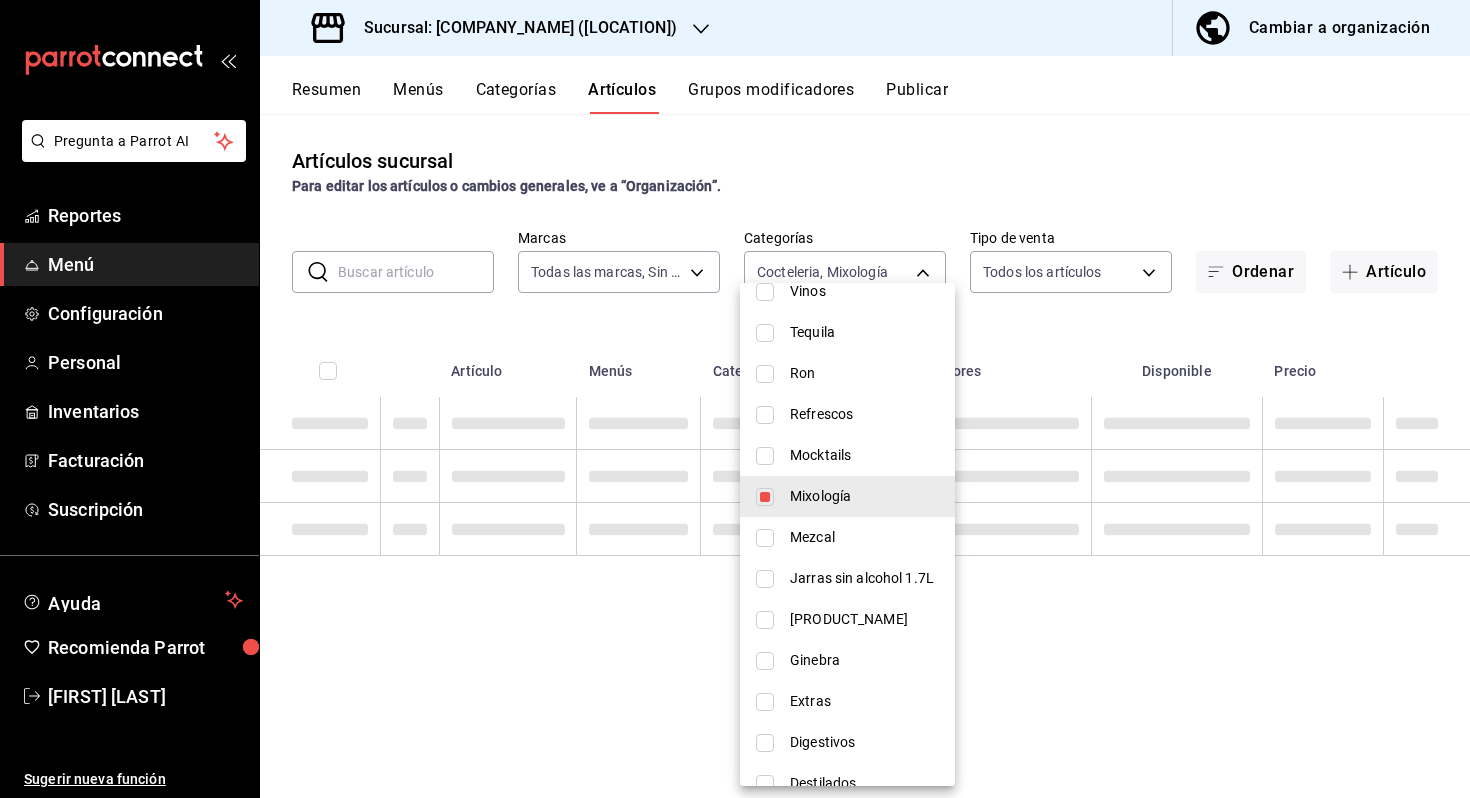 click on "Mocktails" at bounding box center [864, 455] 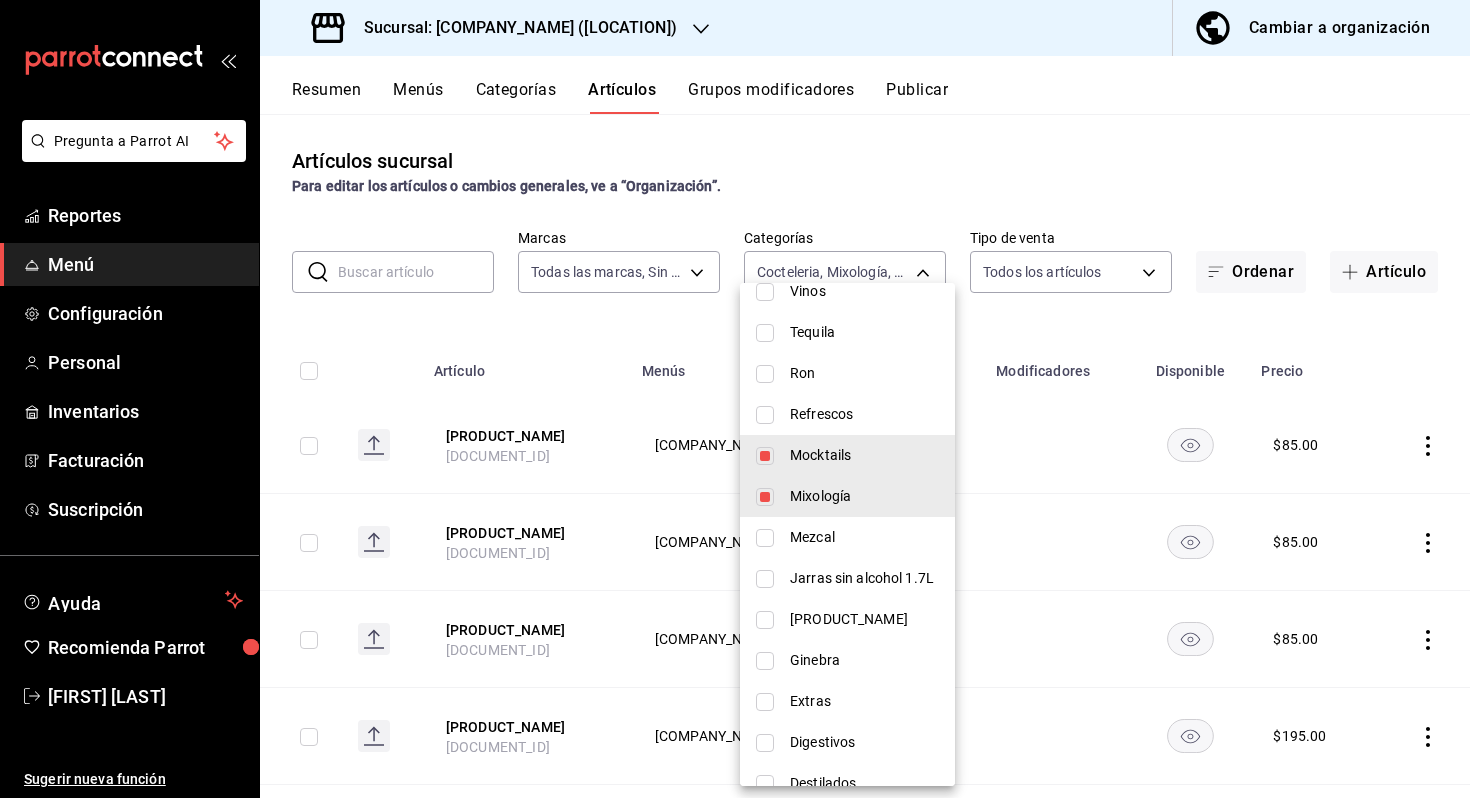 click at bounding box center (735, 399) 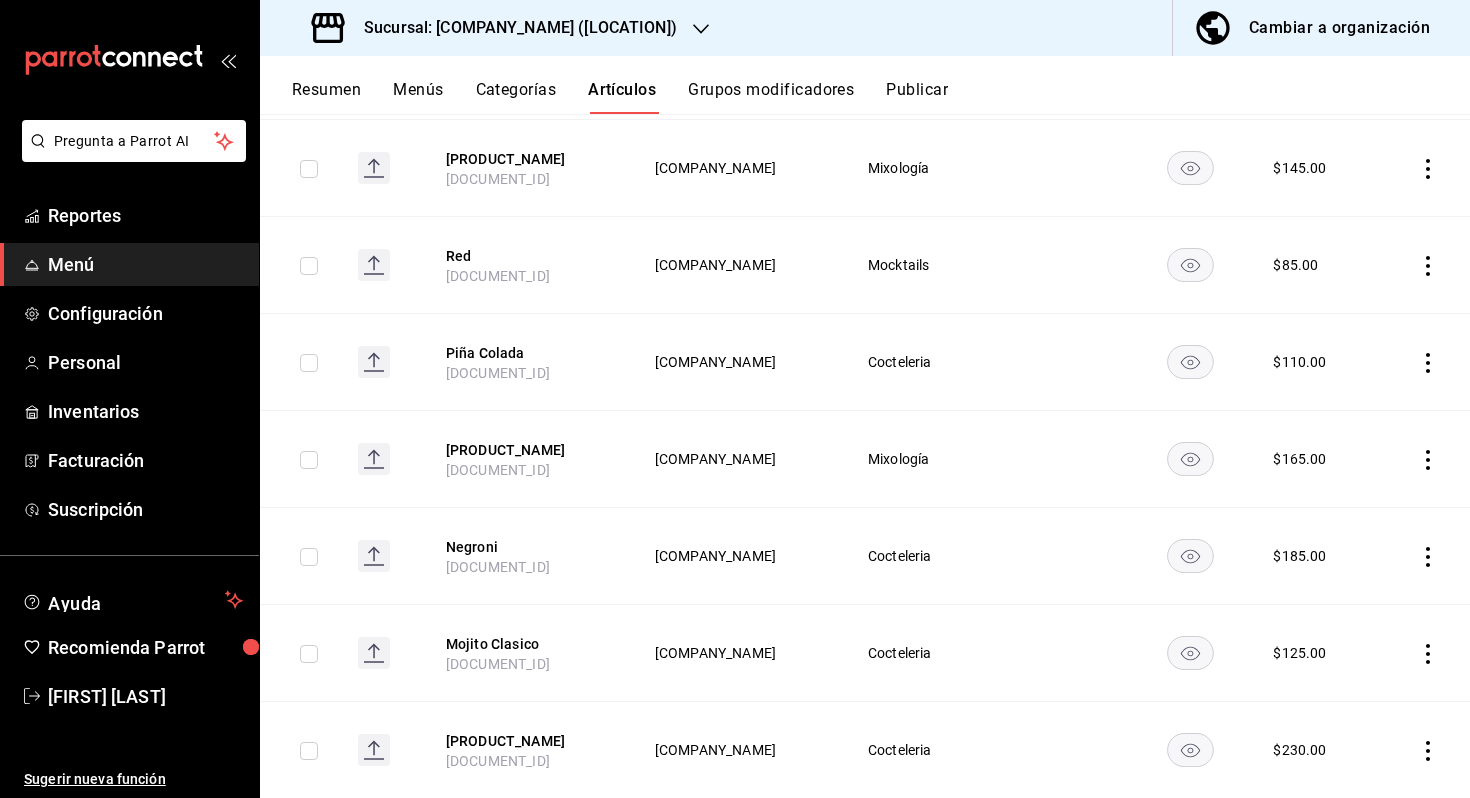 scroll, scrollTop: 0, scrollLeft: 0, axis: both 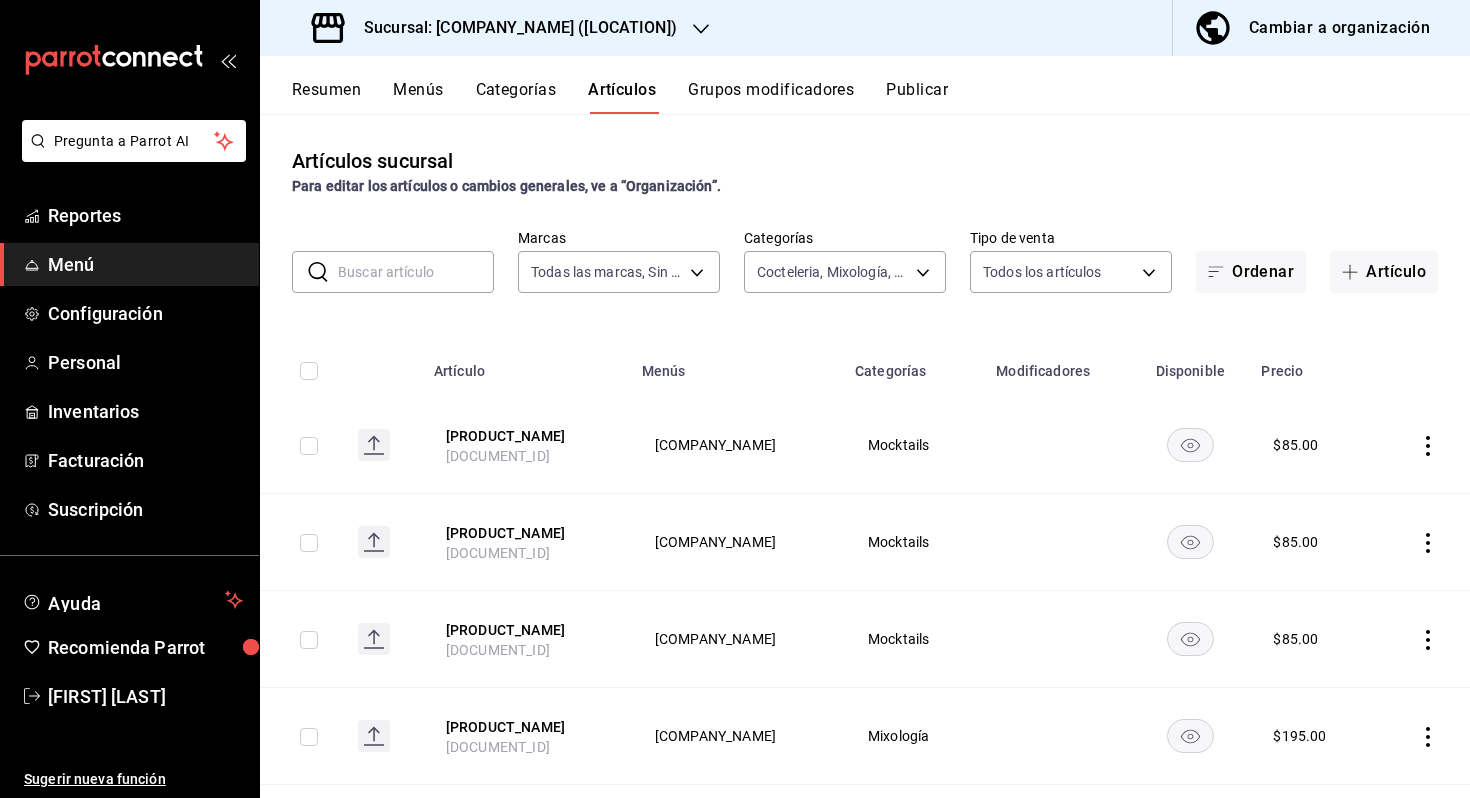 click at bounding box center (416, 272) 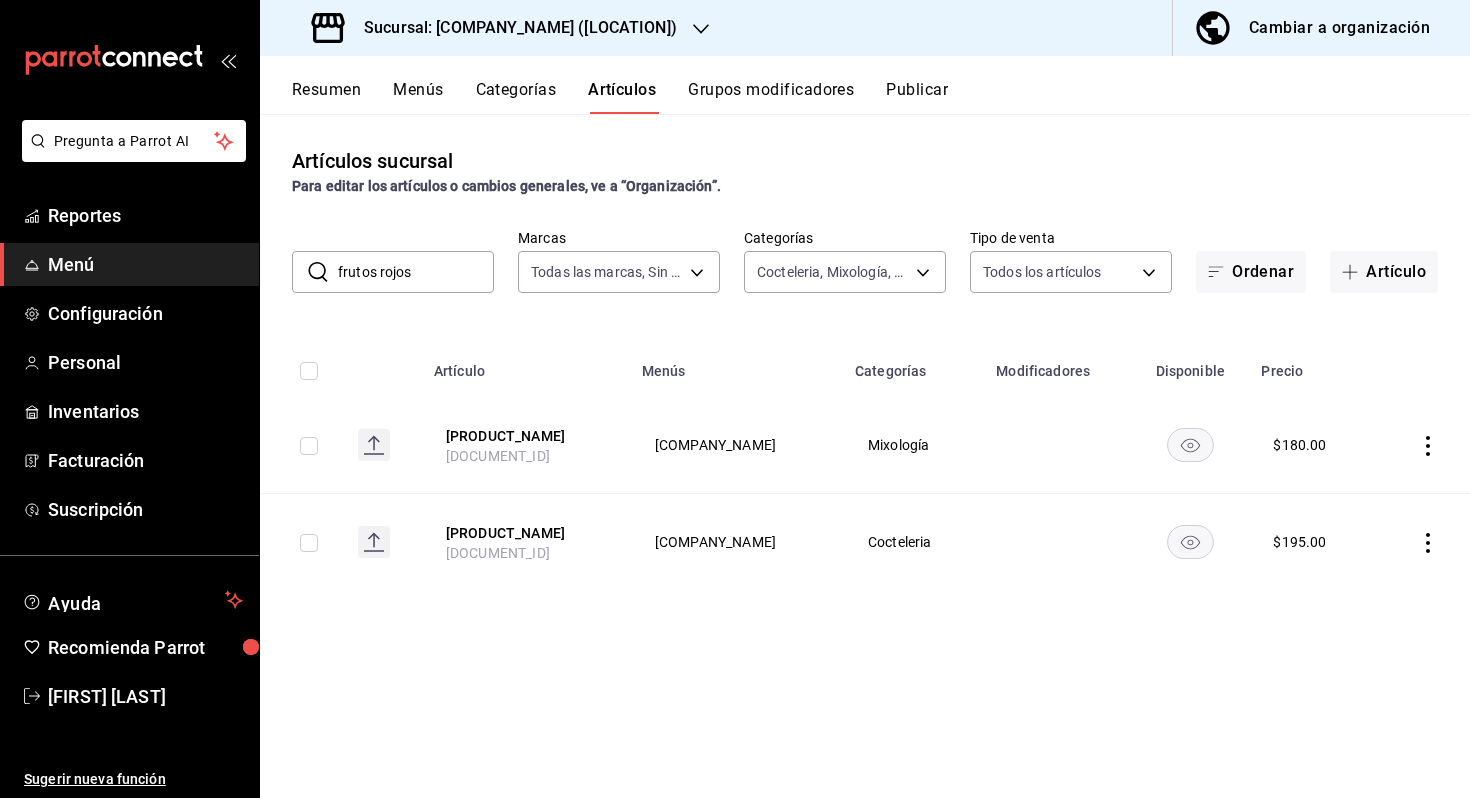 click on "frutos rojos" at bounding box center [416, 272] 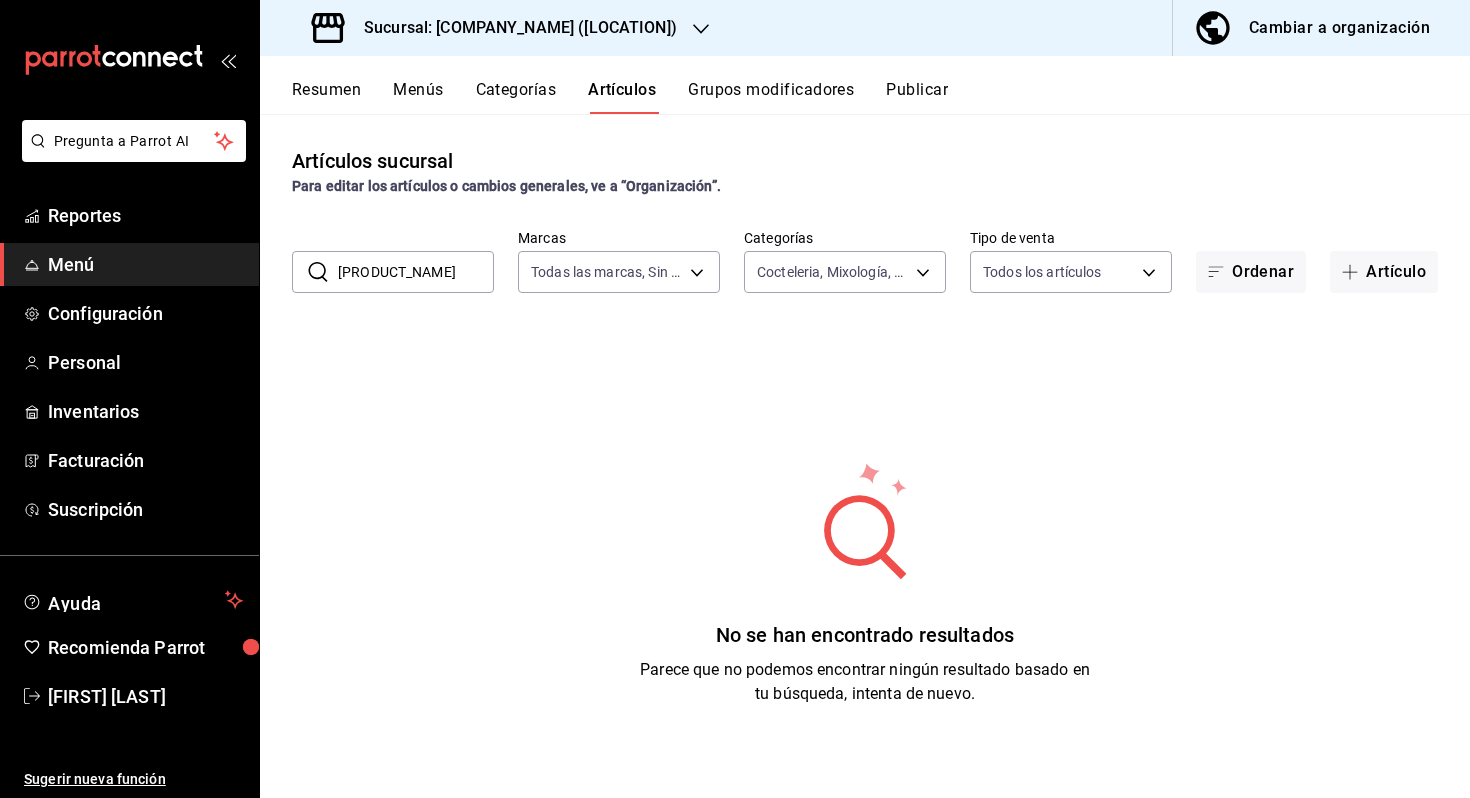 click on "[PRODUCT_NAME]" at bounding box center [416, 272] 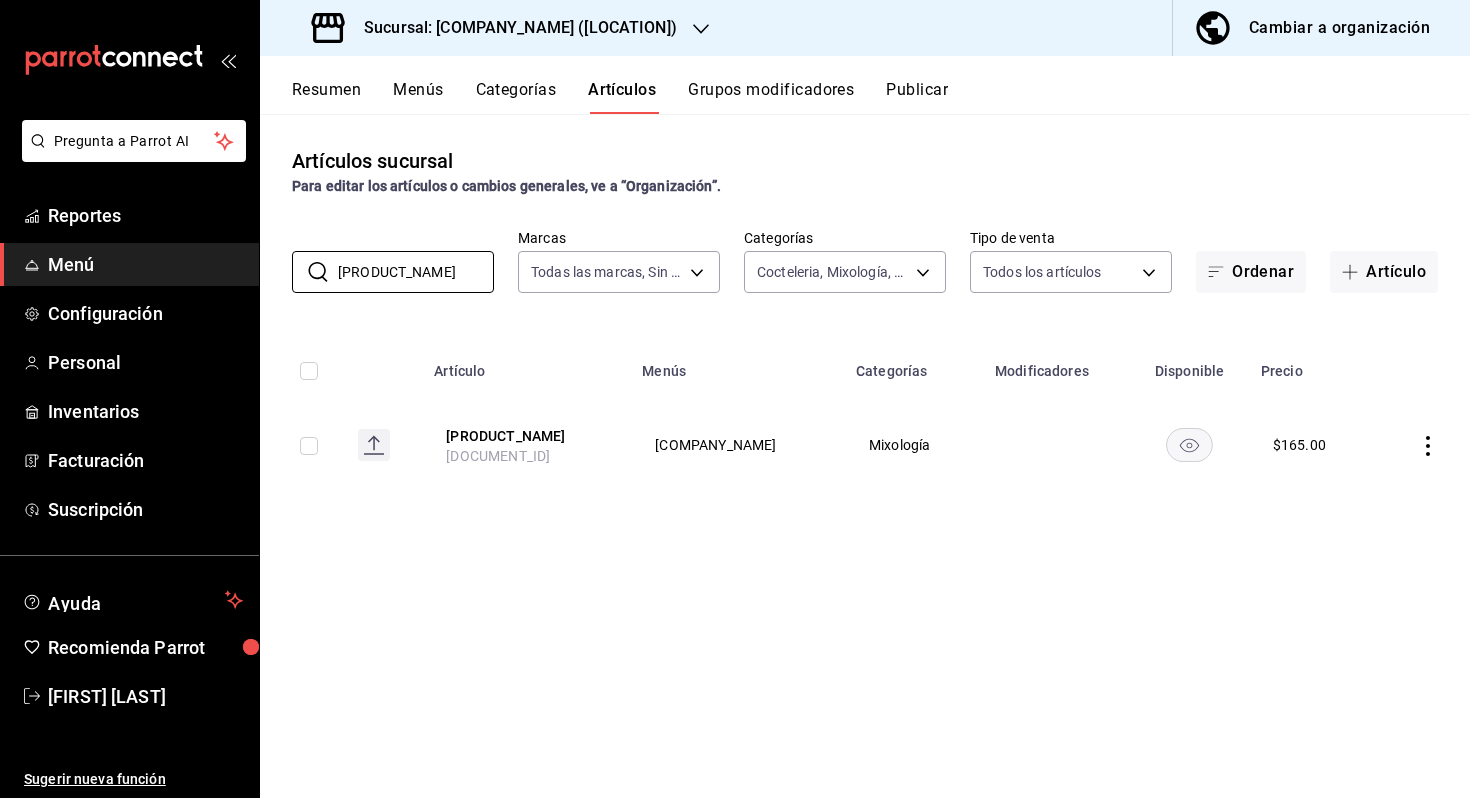 type on "[PRODUCT_NAME]" 